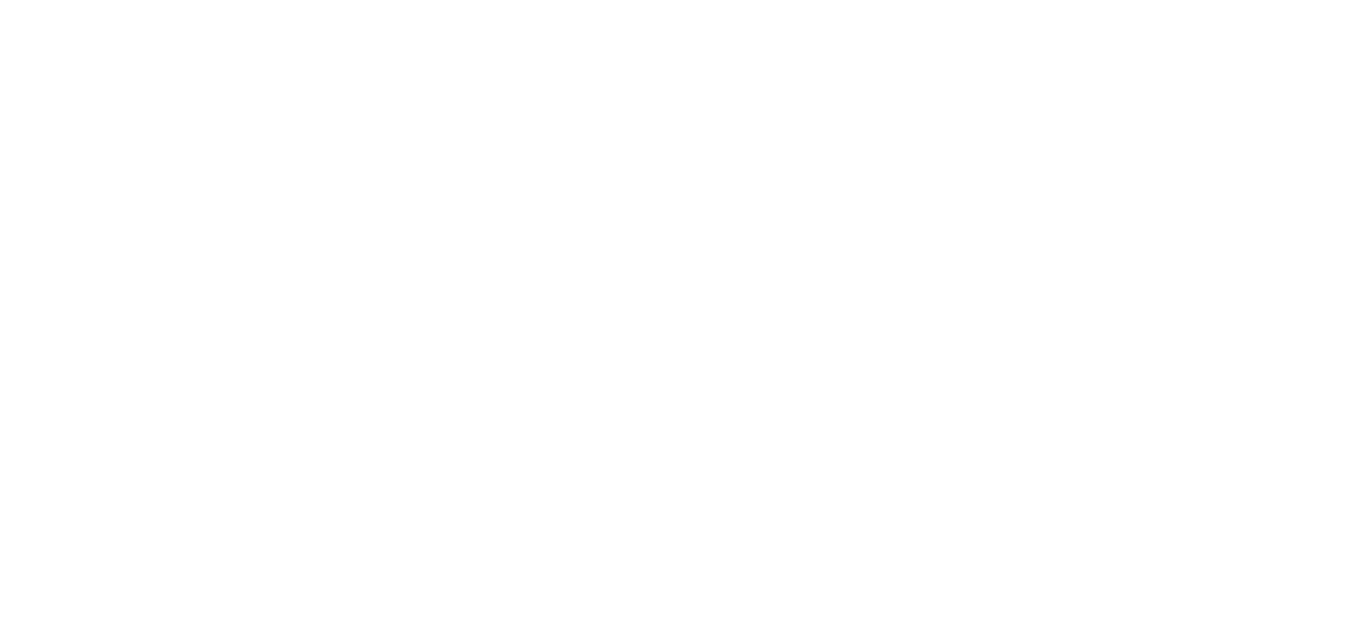 scroll, scrollTop: 0, scrollLeft: 0, axis: both 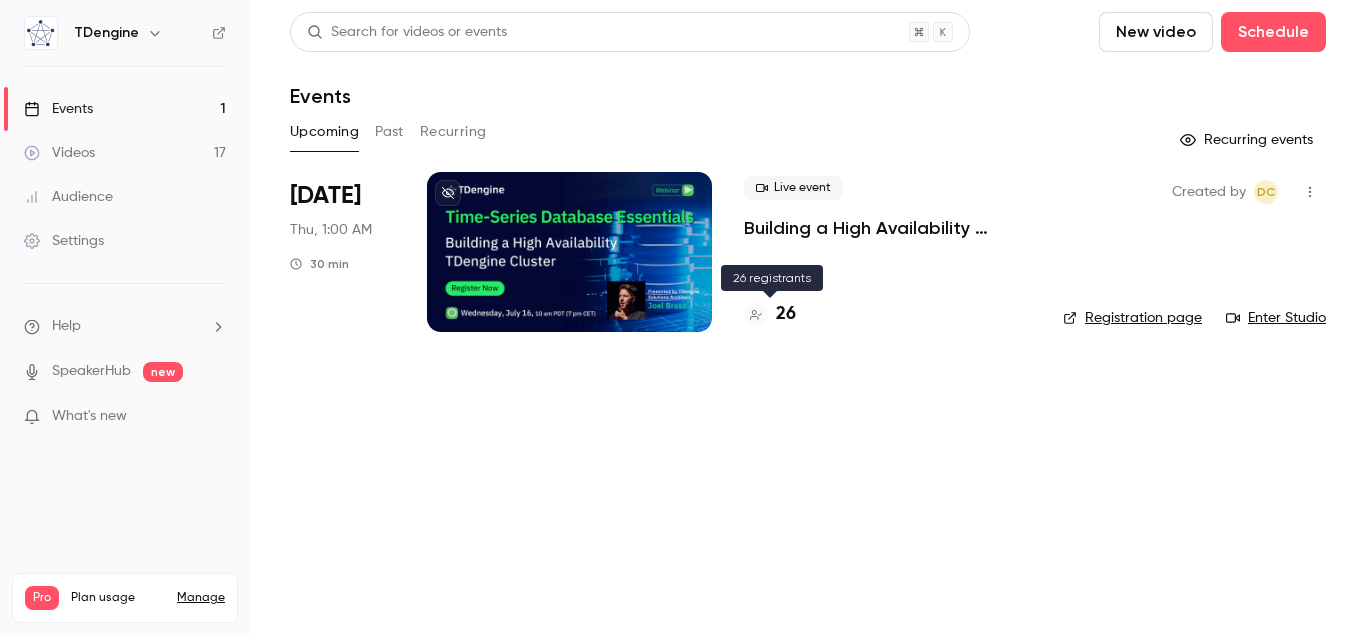 click on "26" at bounding box center [786, 314] 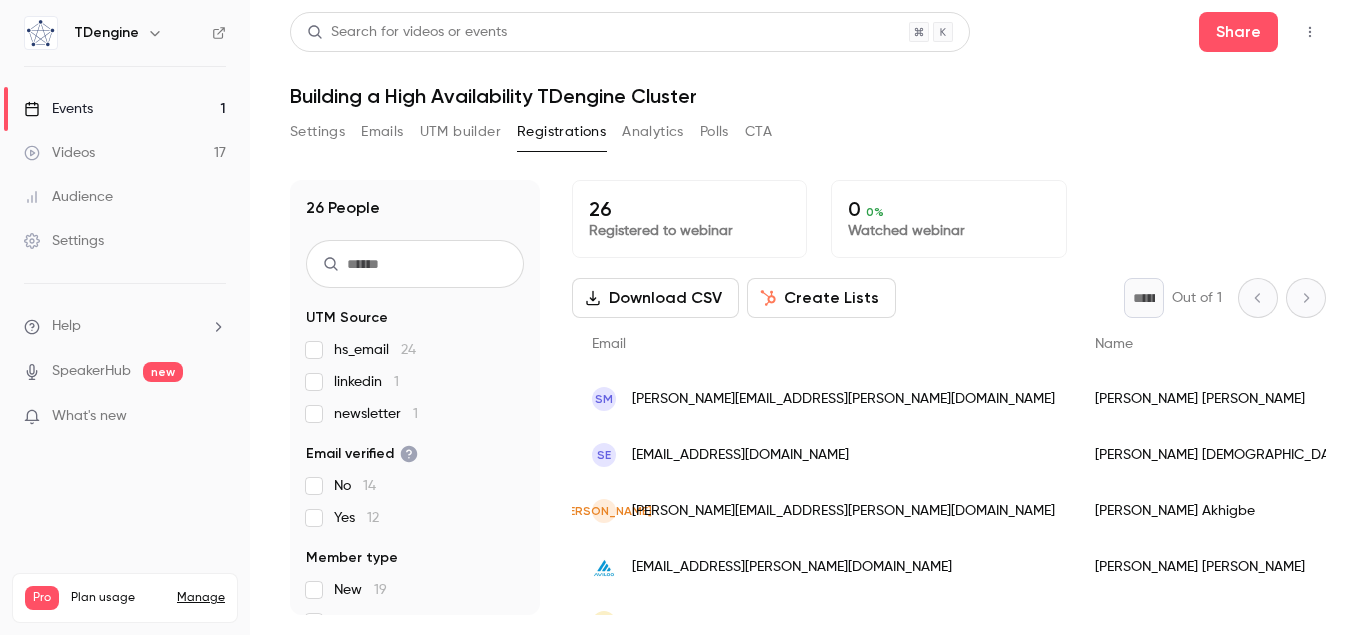 click on "Emails" at bounding box center (382, 132) 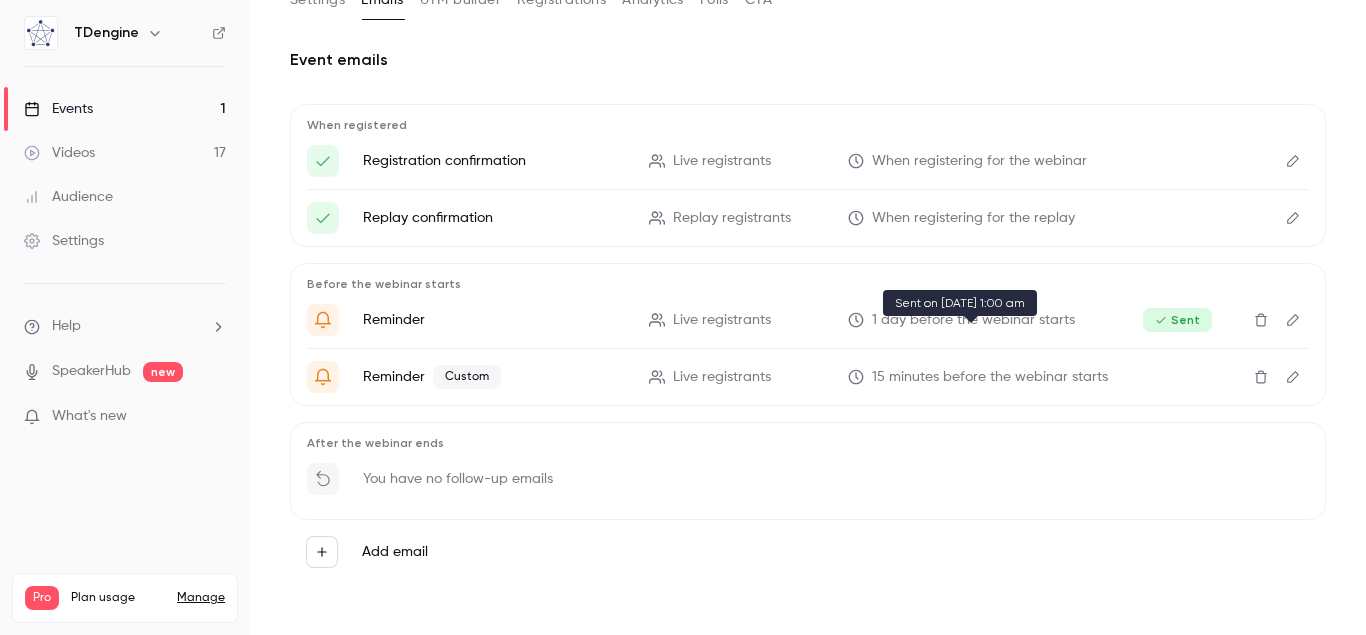 scroll, scrollTop: 133, scrollLeft: 0, axis: vertical 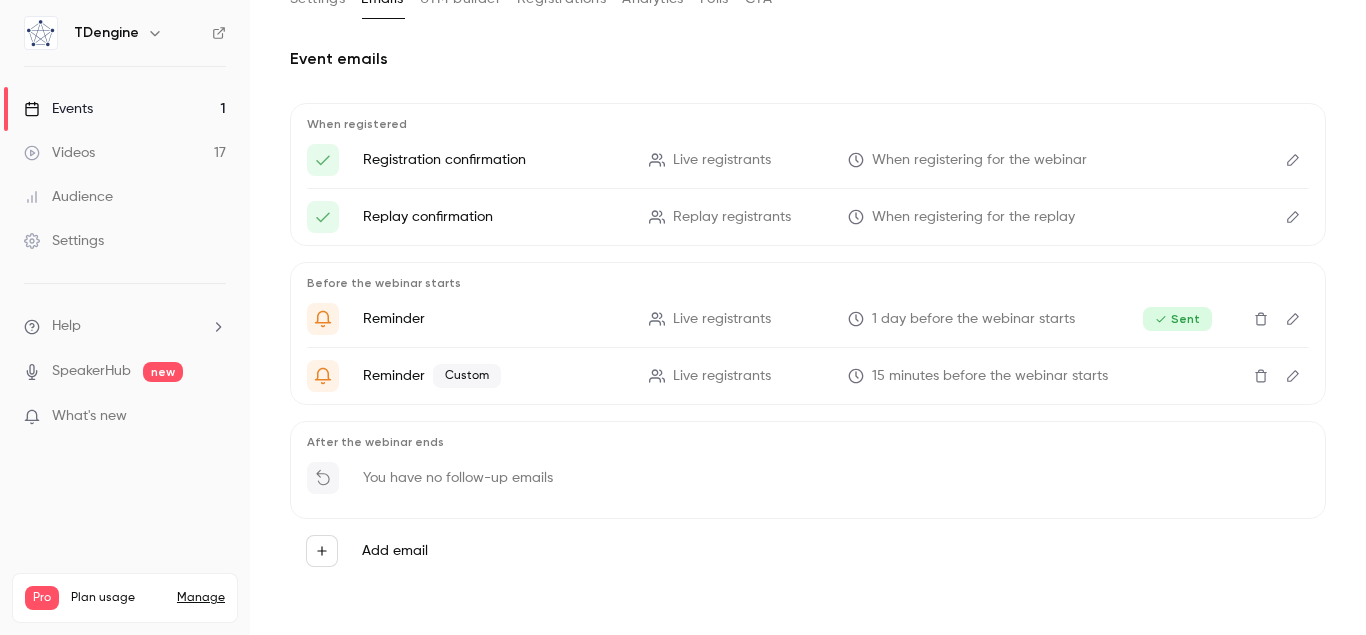 click 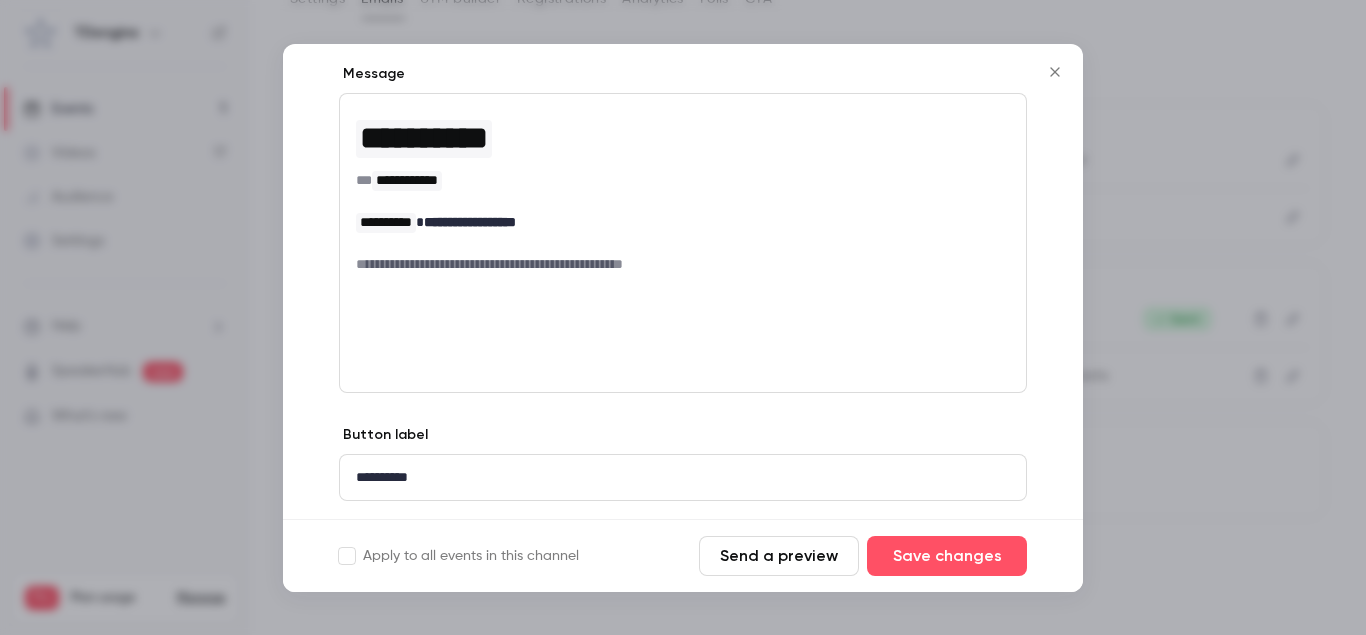 scroll, scrollTop: 342, scrollLeft: 0, axis: vertical 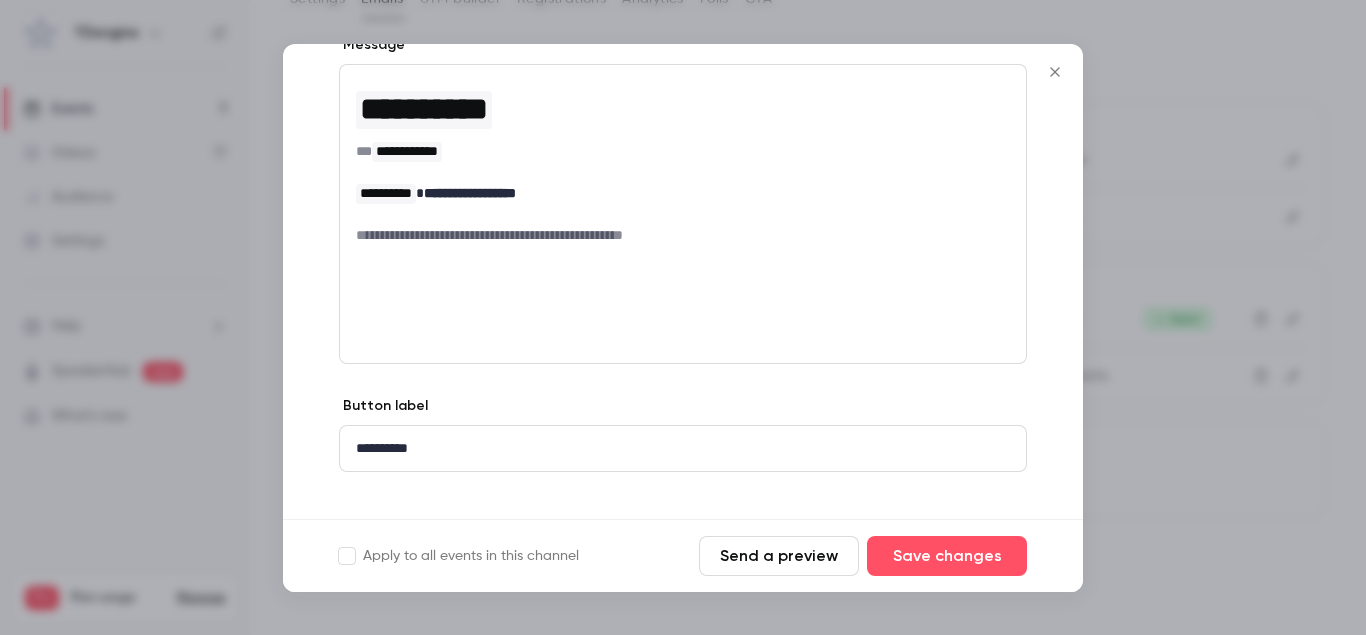 click 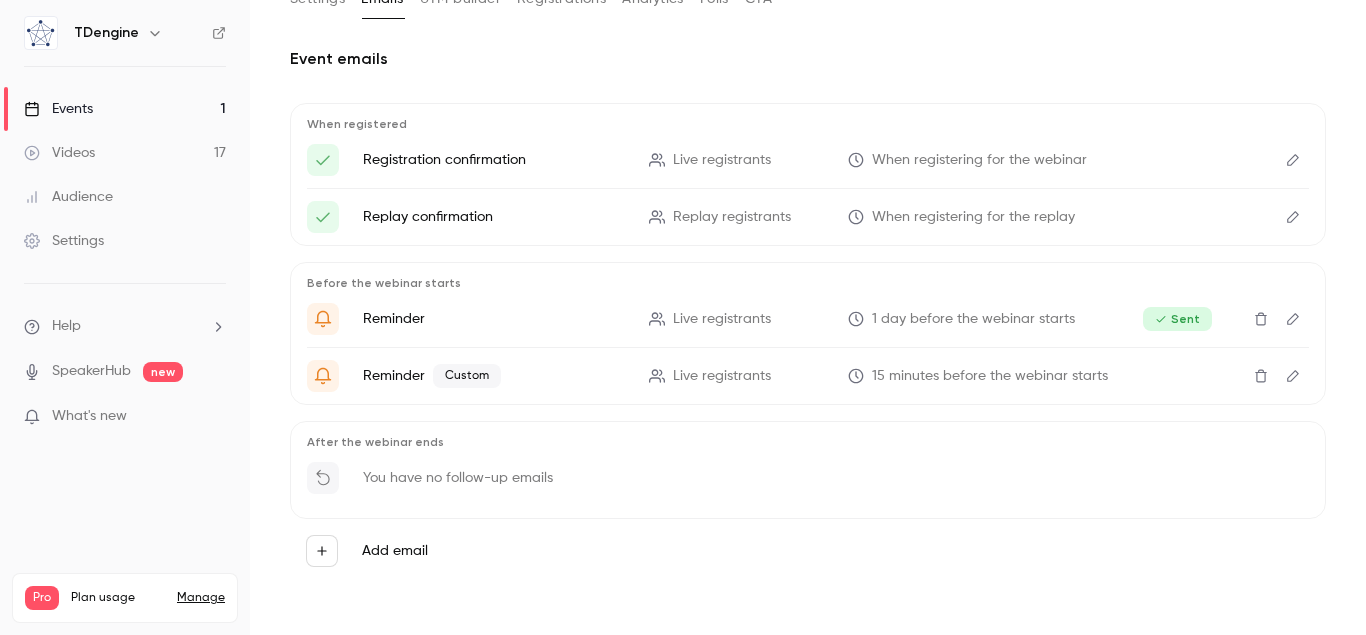 click at bounding box center (1293, 319) 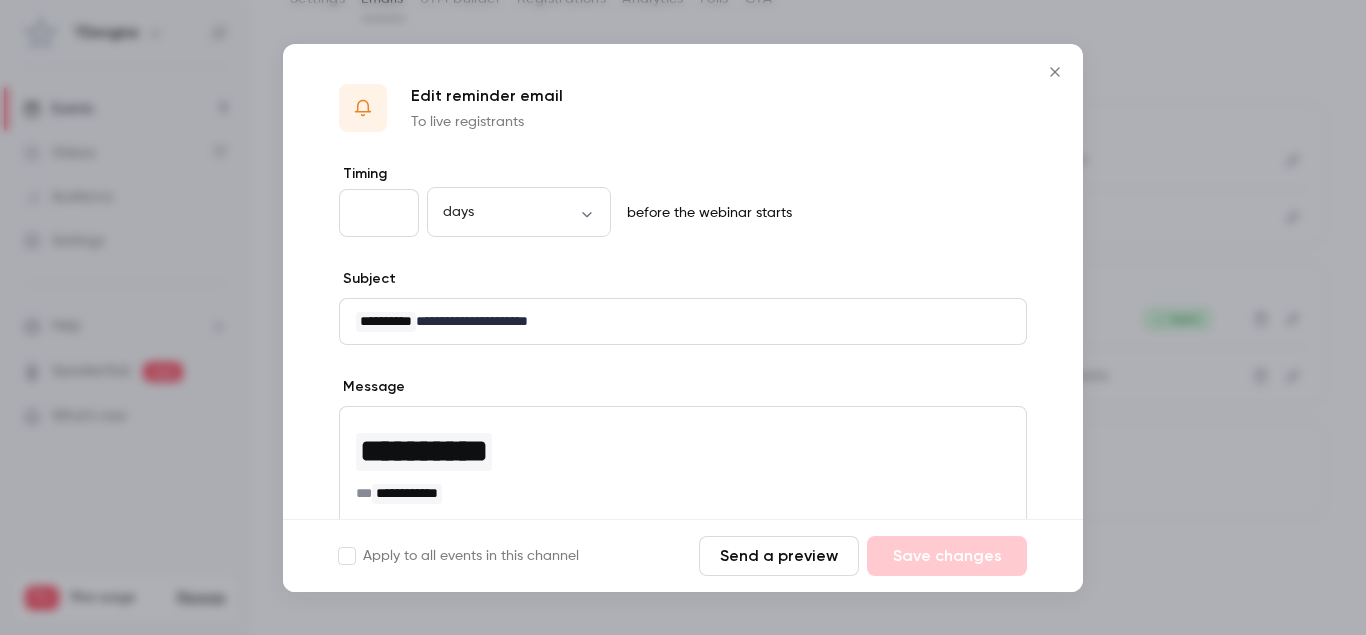 scroll, scrollTop: 114, scrollLeft: 0, axis: vertical 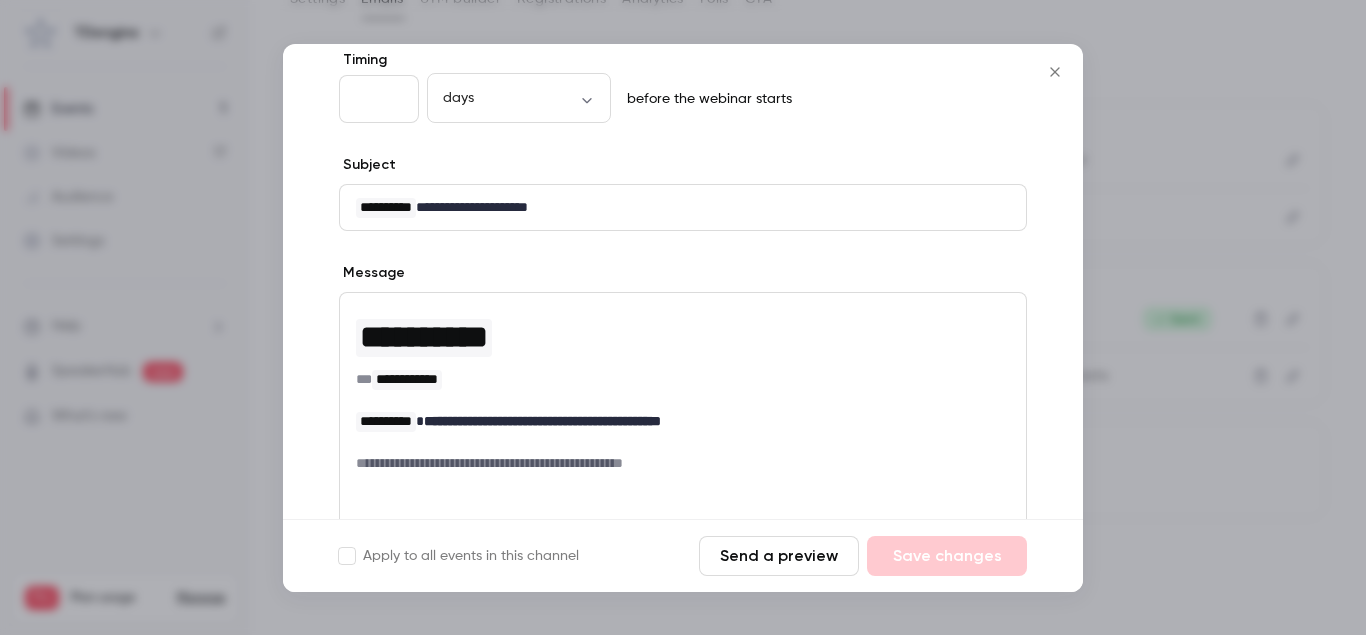 click 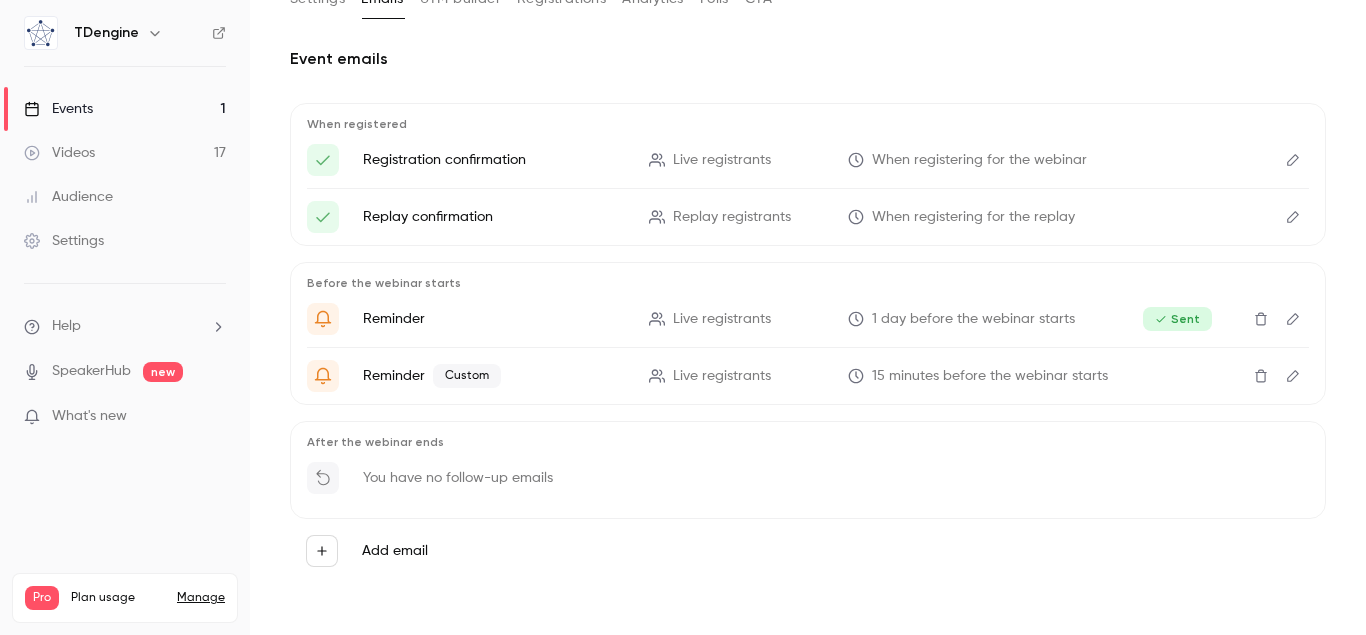 click 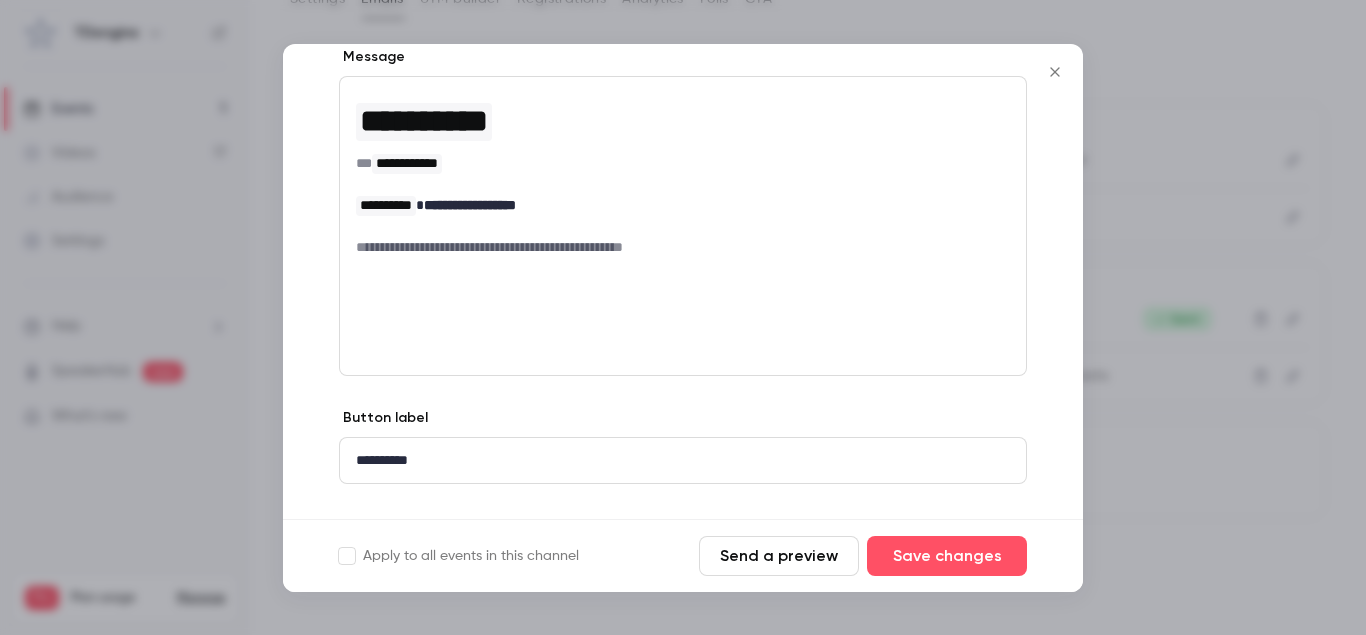 scroll, scrollTop: 367, scrollLeft: 0, axis: vertical 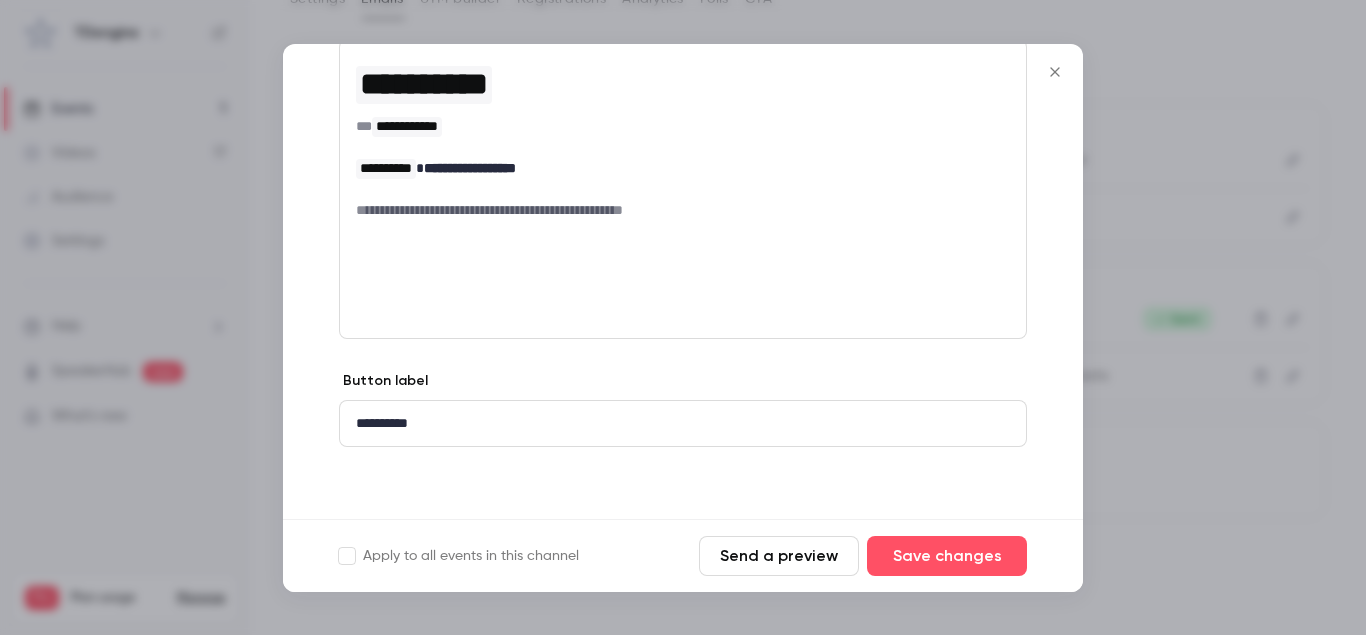 click 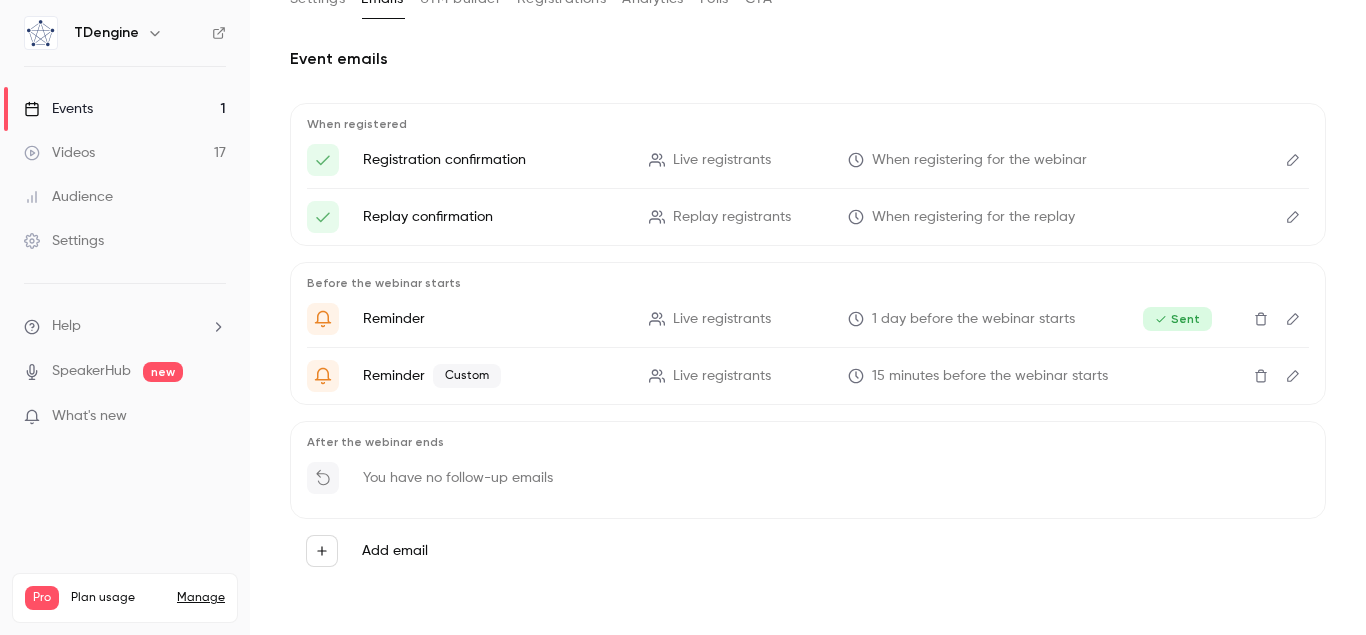 scroll, scrollTop: 0, scrollLeft: 0, axis: both 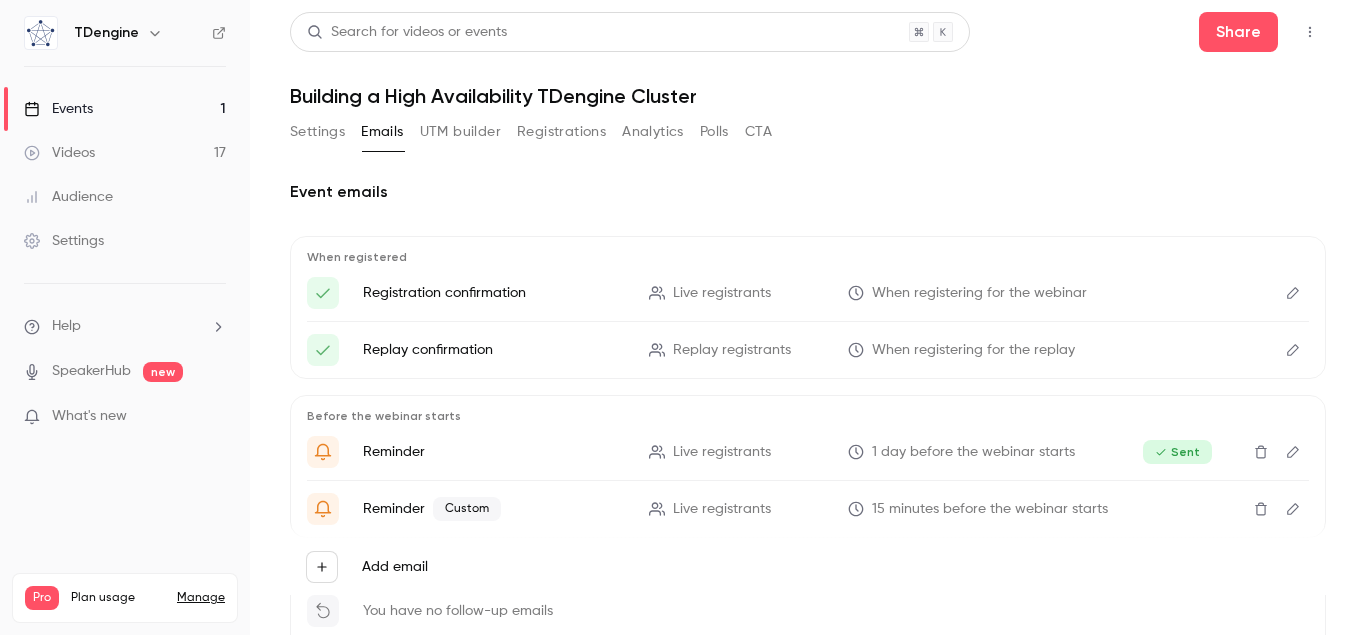 click on "Events" at bounding box center [58, 109] 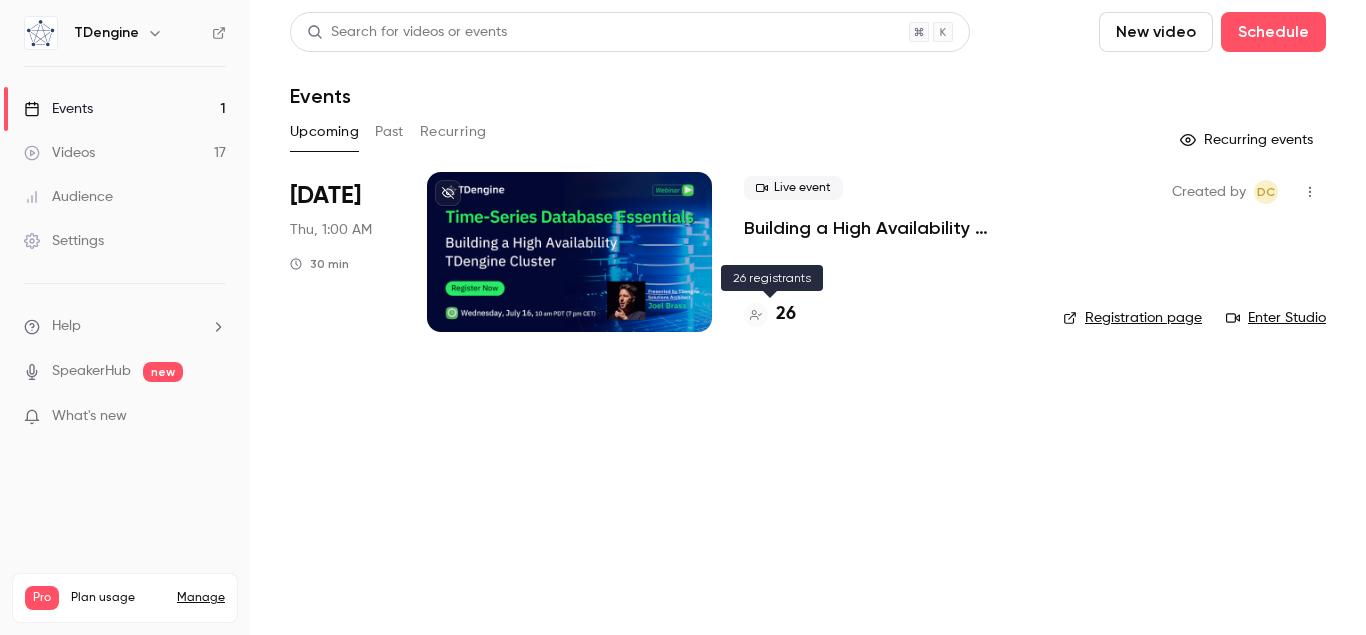 click on "26" at bounding box center (786, 314) 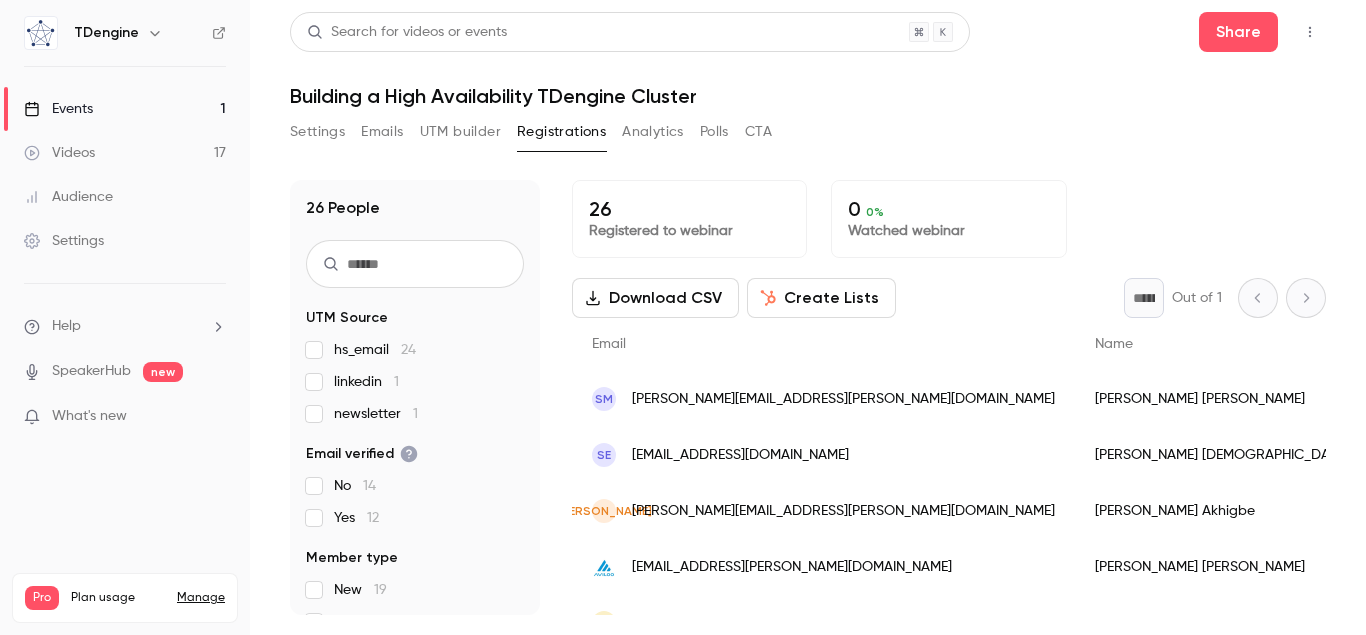 click on "Settings Emails UTM builder Registrations Analytics Polls CTA" at bounding box center [531, 132] 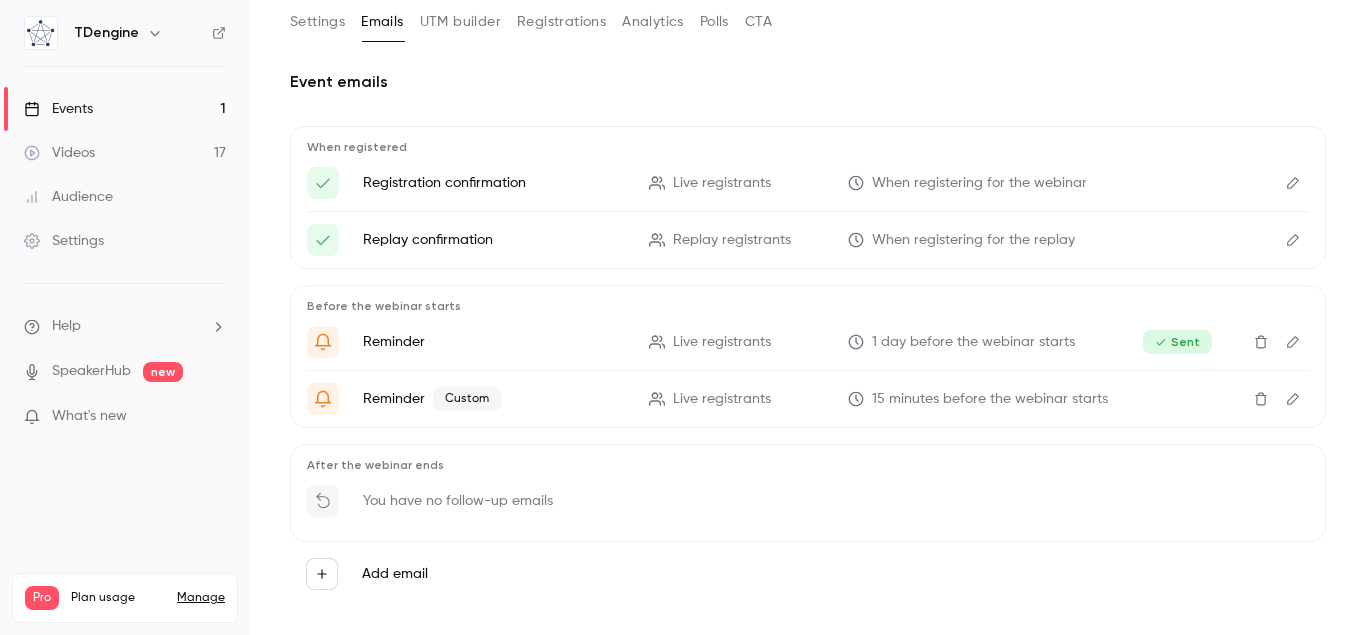 scroll, scrollTop: 133, scrollLeft: 0, axis: vertical 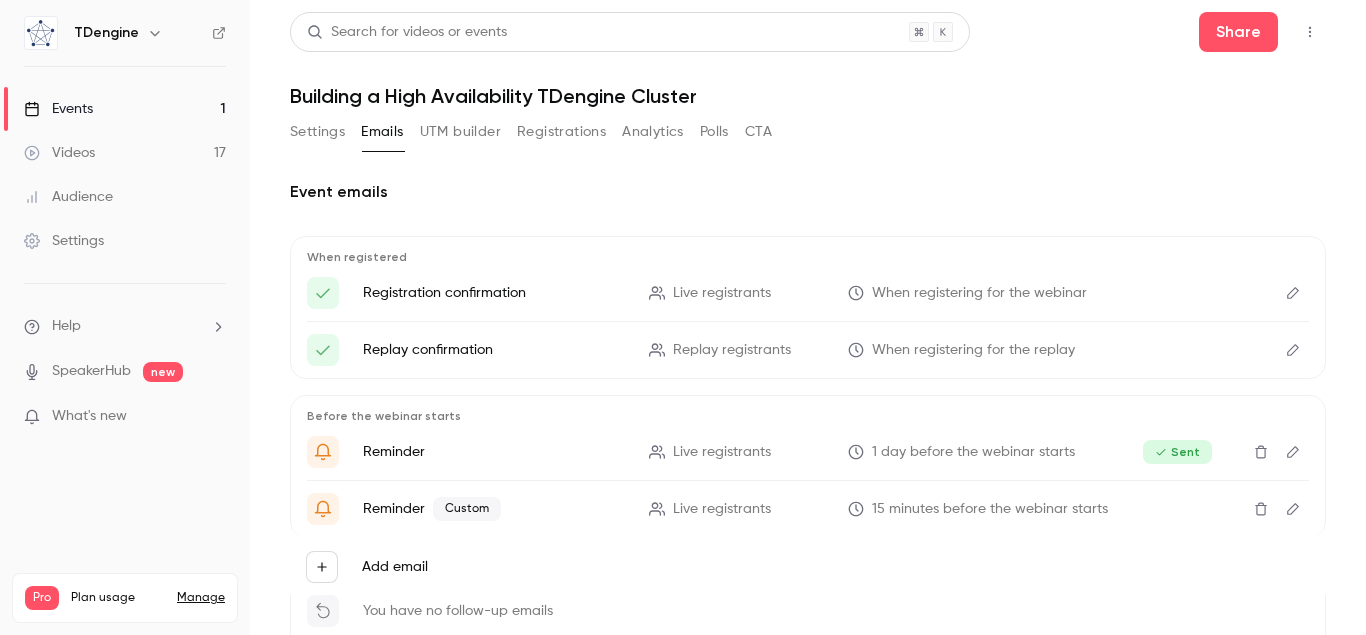 click on "Settings Emails UTM builder Registrations Analytics Polls CTA" at bounding box center [808, 136] 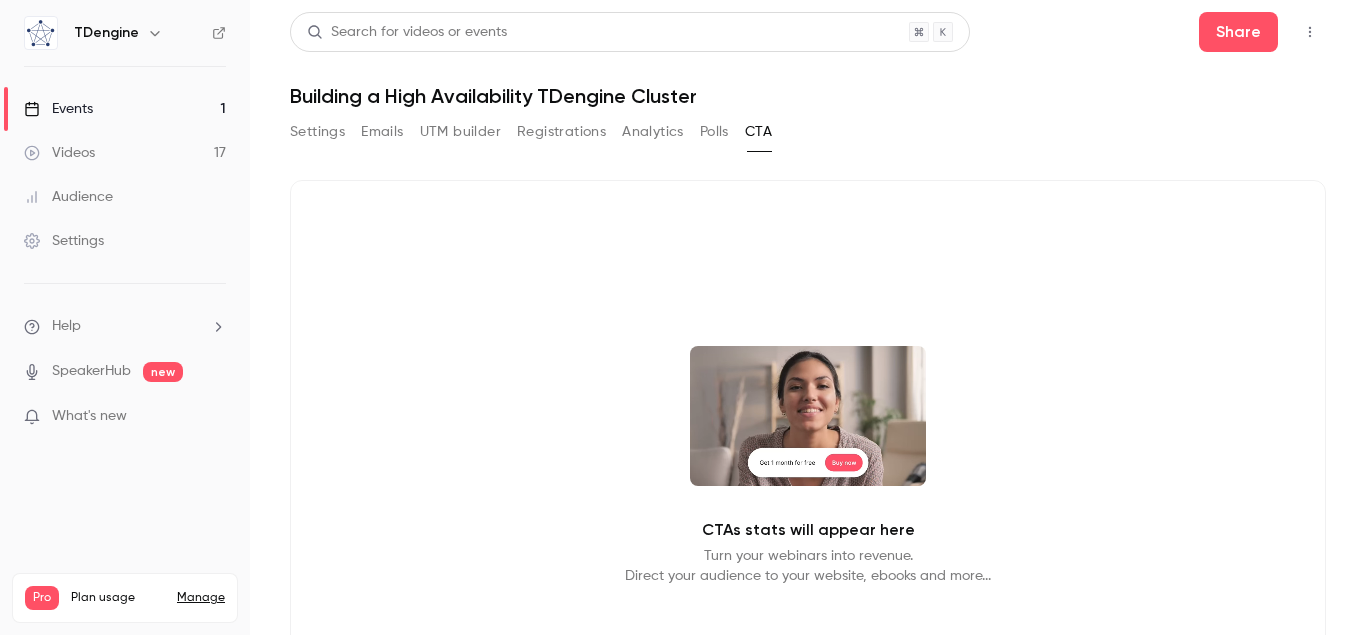 click on "Polls" at bounding box center (714, 132) 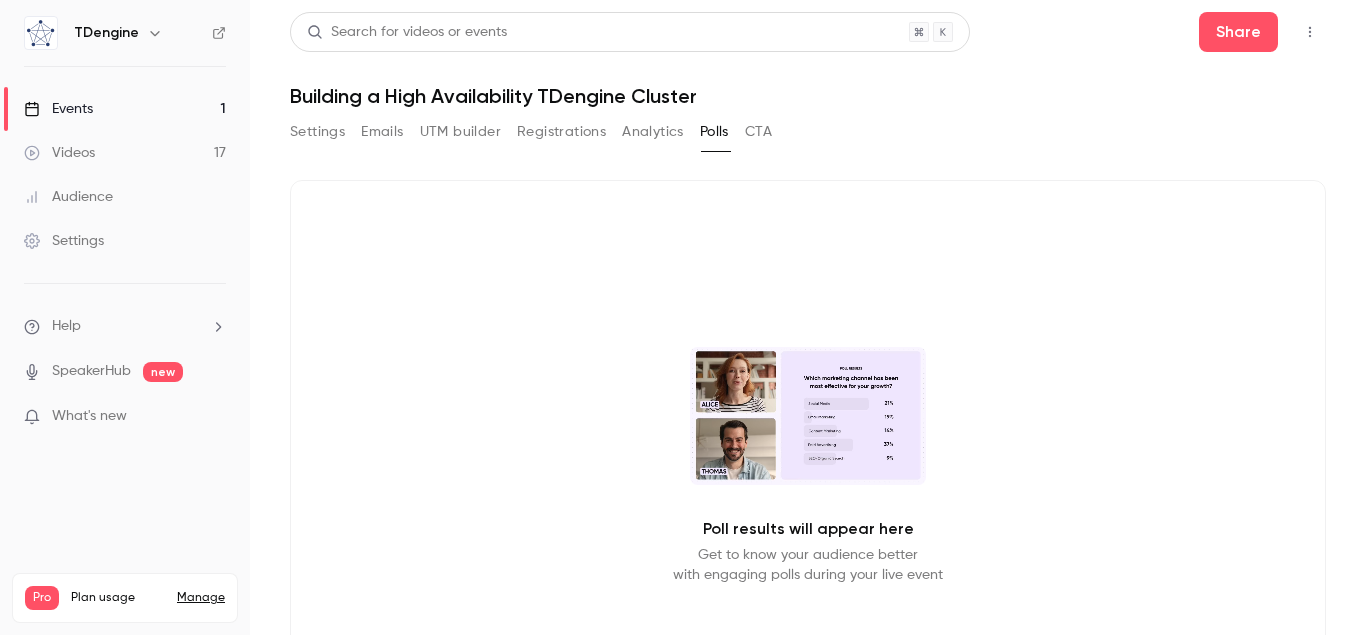 click on "Analytics" at bounding box center [653, 132] 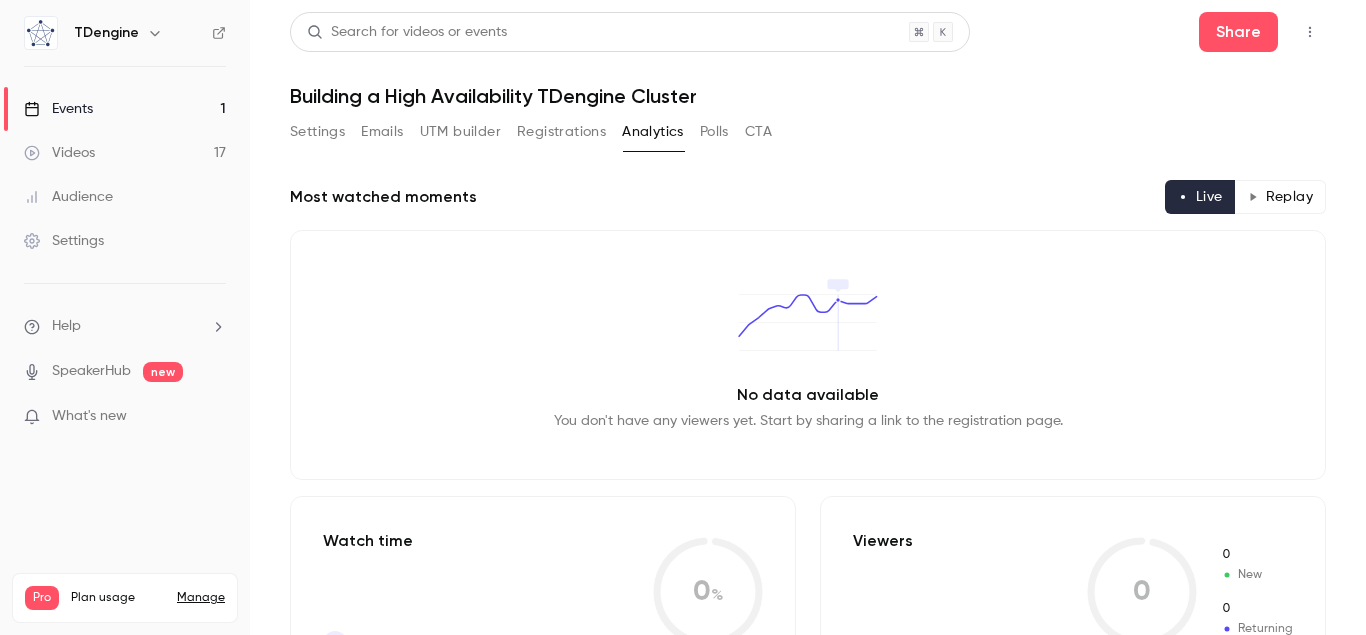 click on "Registrations" at bounding box center (561, 132) 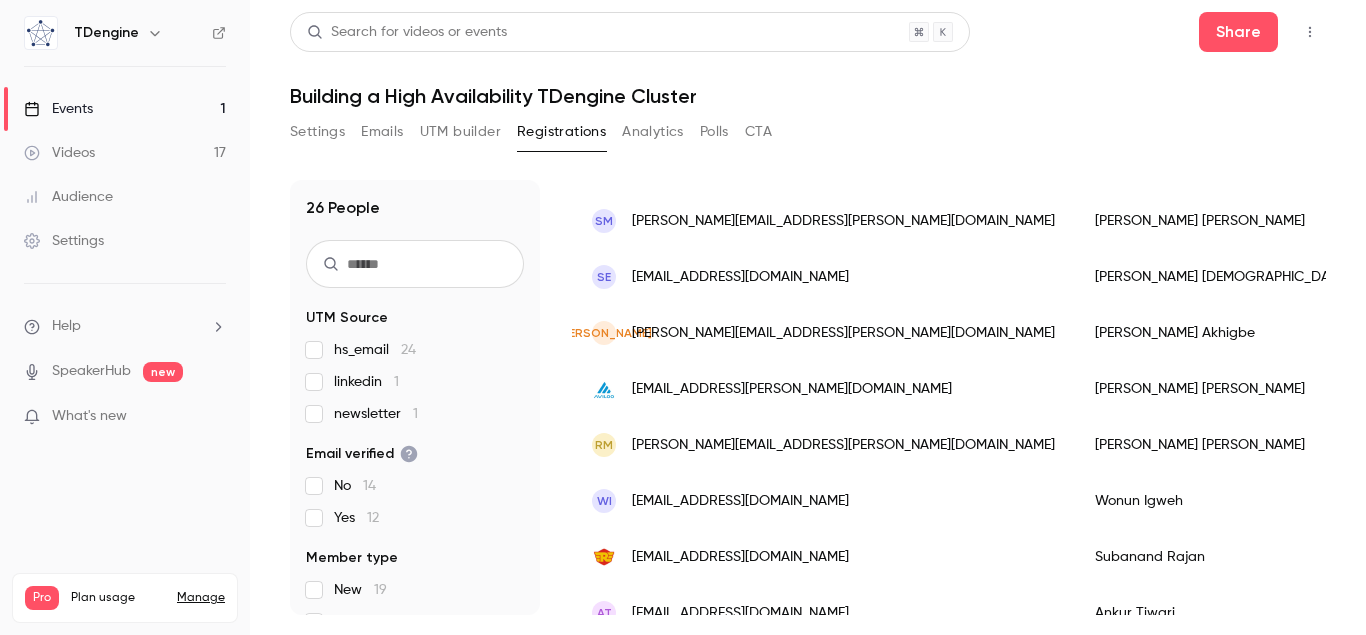 scroll, scrollTop: 228, scrollLeft: 0, axis: vertical 